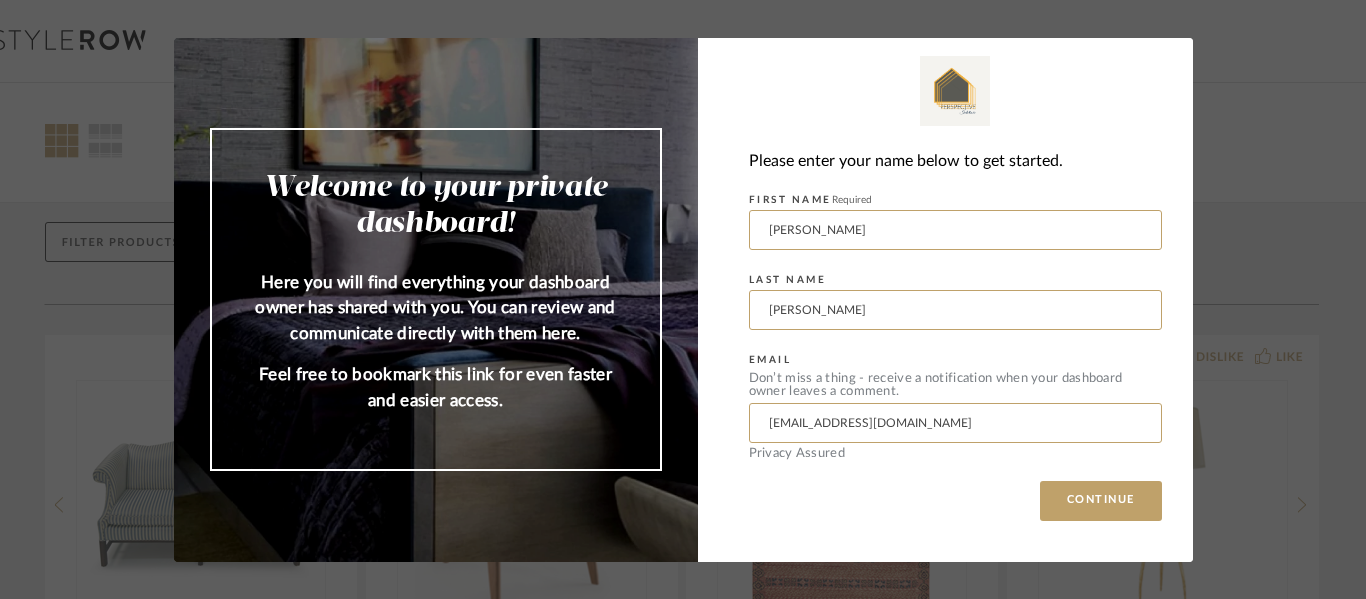 scroll, scrollTop: 0, scrollLeft: 0, axis: both 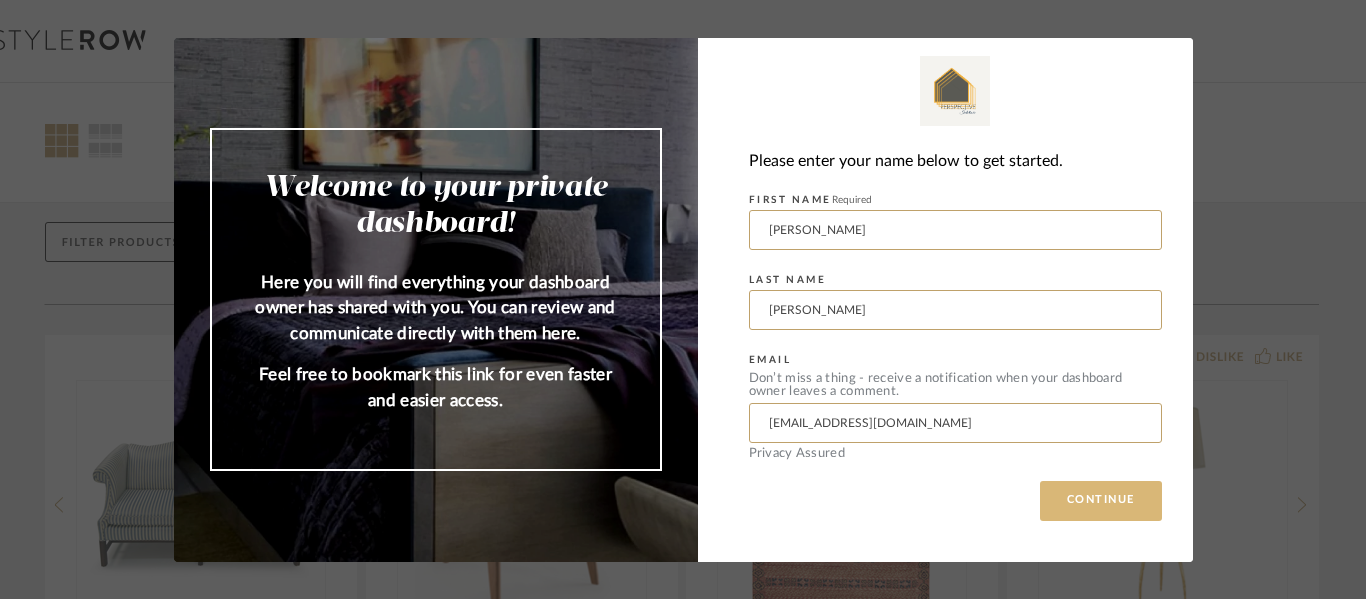 click on "CONTINUE" at bounding box center (1101, 501) 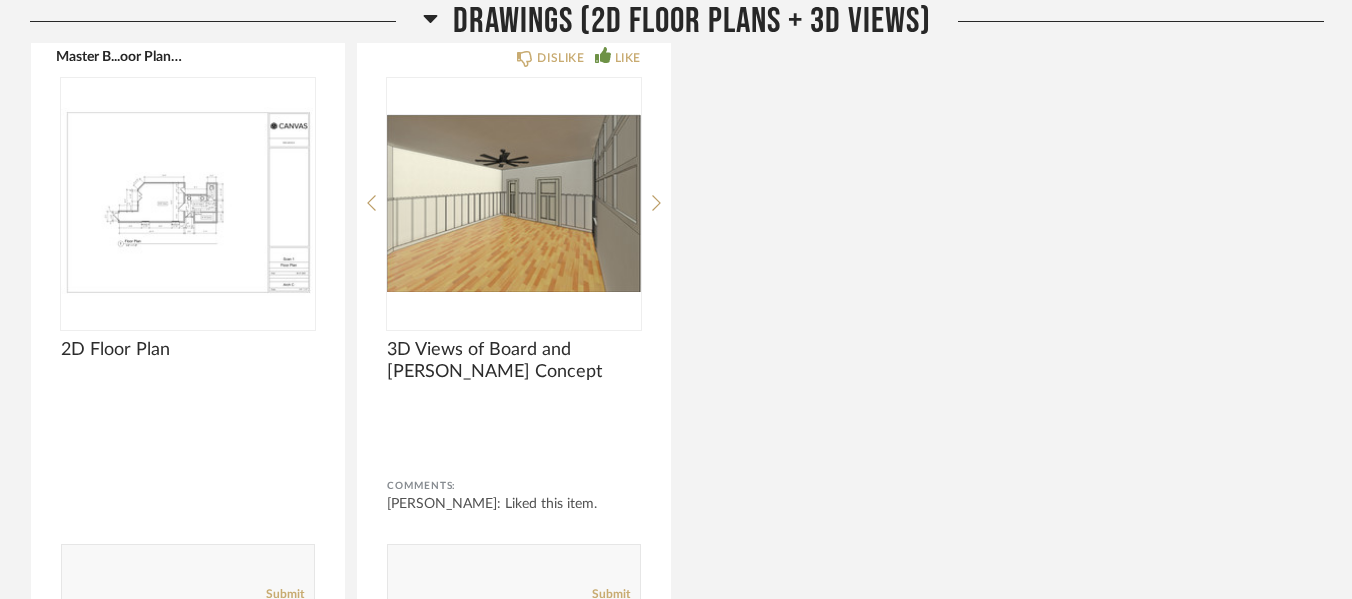 scroll, scrollTop: 2467, scrollLeft: 0, axis: vertical 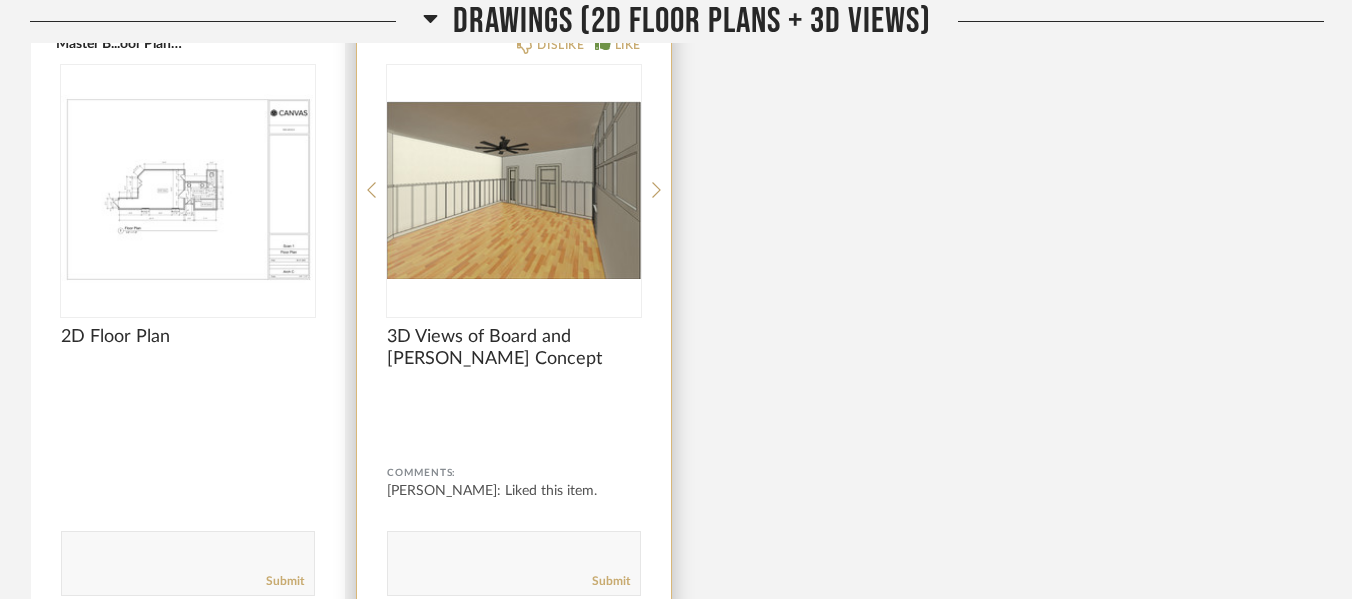 click on "DISLIKE LIKE 3D Views of Board and [PERSON_NAME] Concept Comments: [PERSON_NAME]: Liked this item.       Submit" 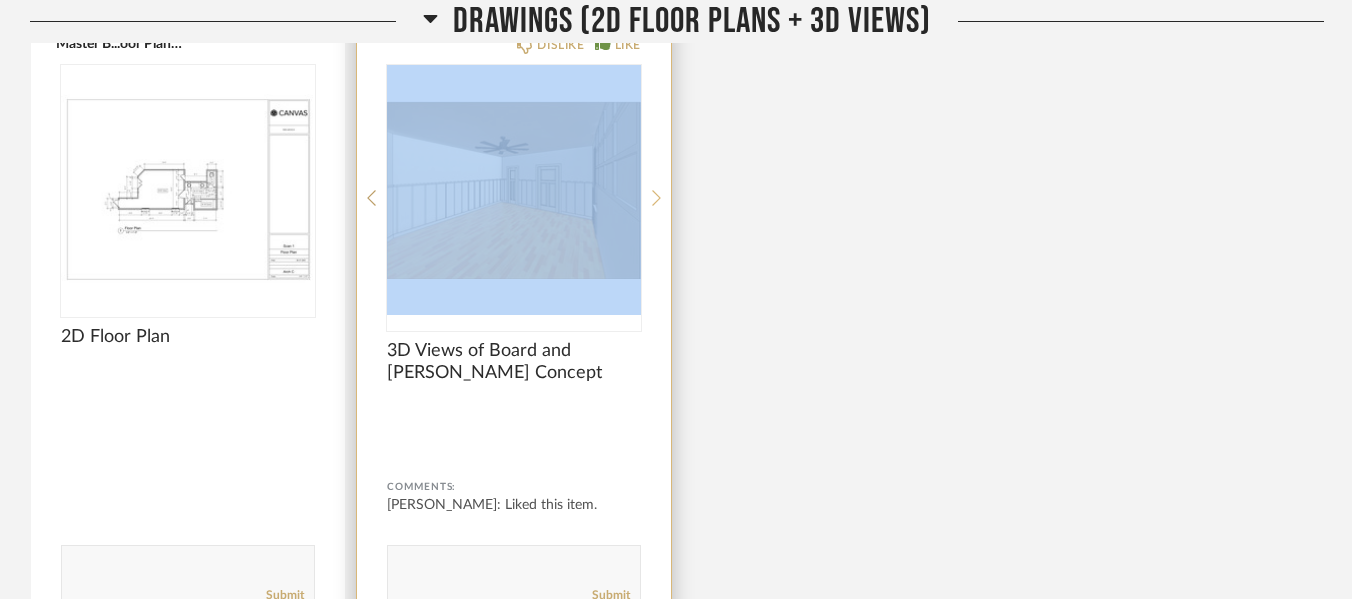 drag, startPoint x: 649, startPoint y: 191, endPoint x: 660, endPoint y: 193, distance: 11.18034 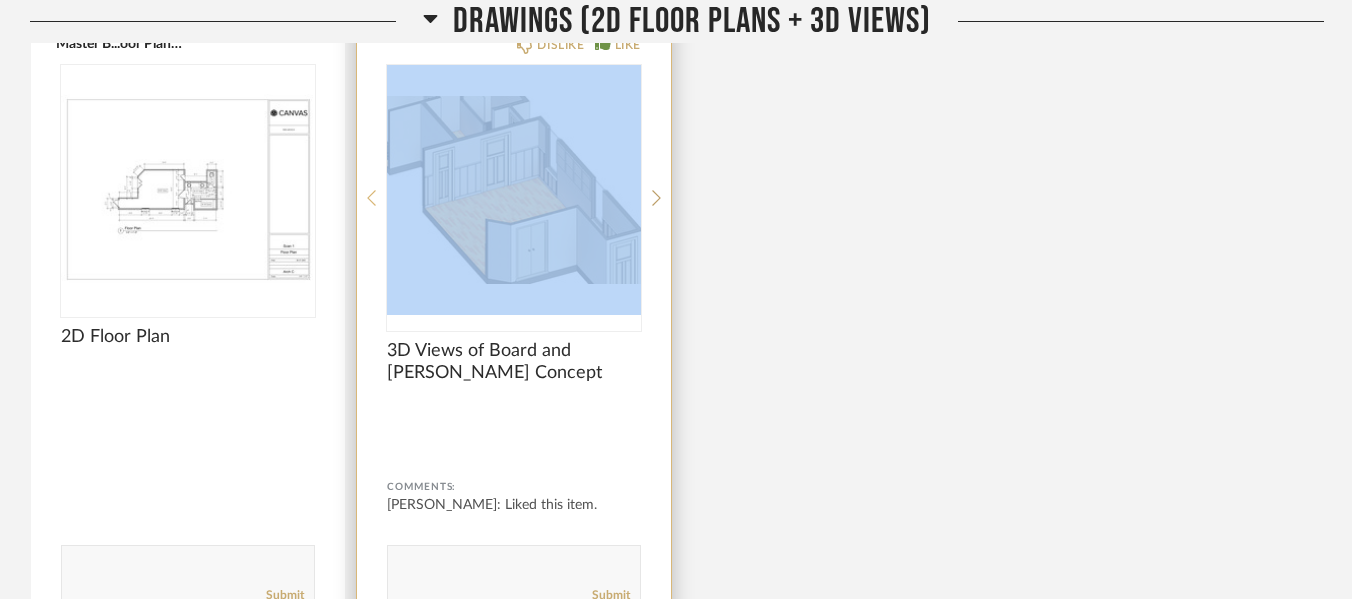 click 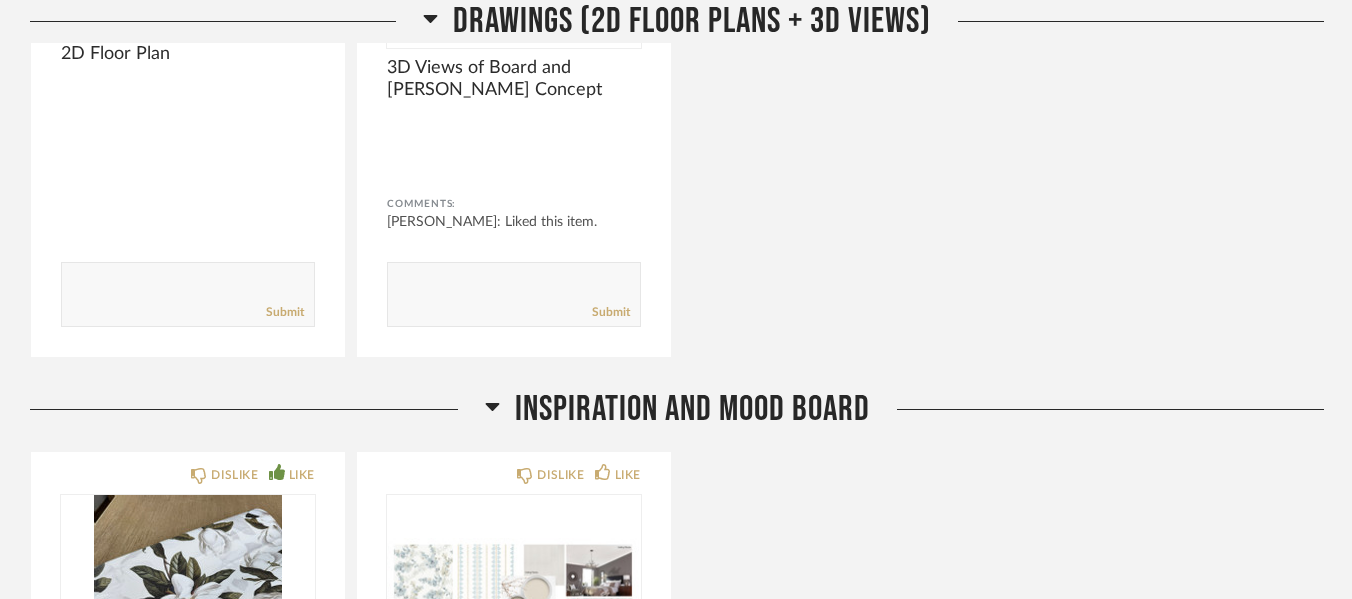 scroll, scrollTop: 2767, scrollLeft: 0, axis: vertical 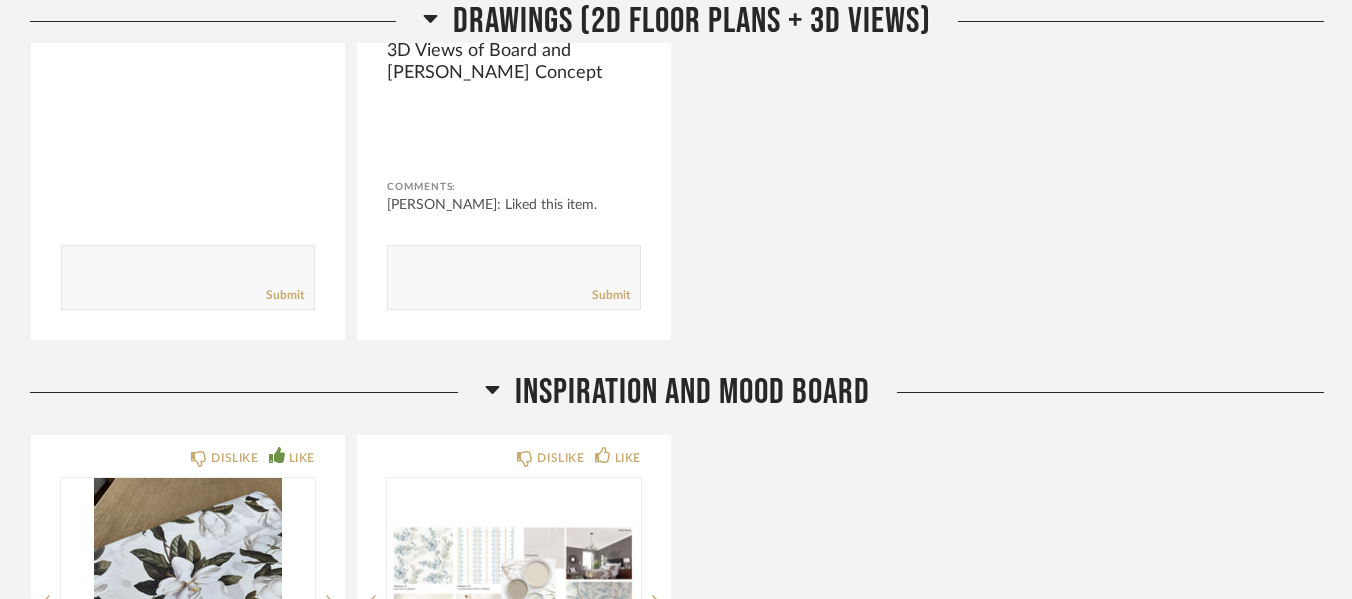 click on "DISLIKE LIKE Wallpaper Inspo Comments: [PERSON_NAME]: Liked this item.       Submit  DISLIKE LIKE Moodboard A very calm and relaxing upgrade to your Master Suite that adds color, character, ... Comments:       Submit" 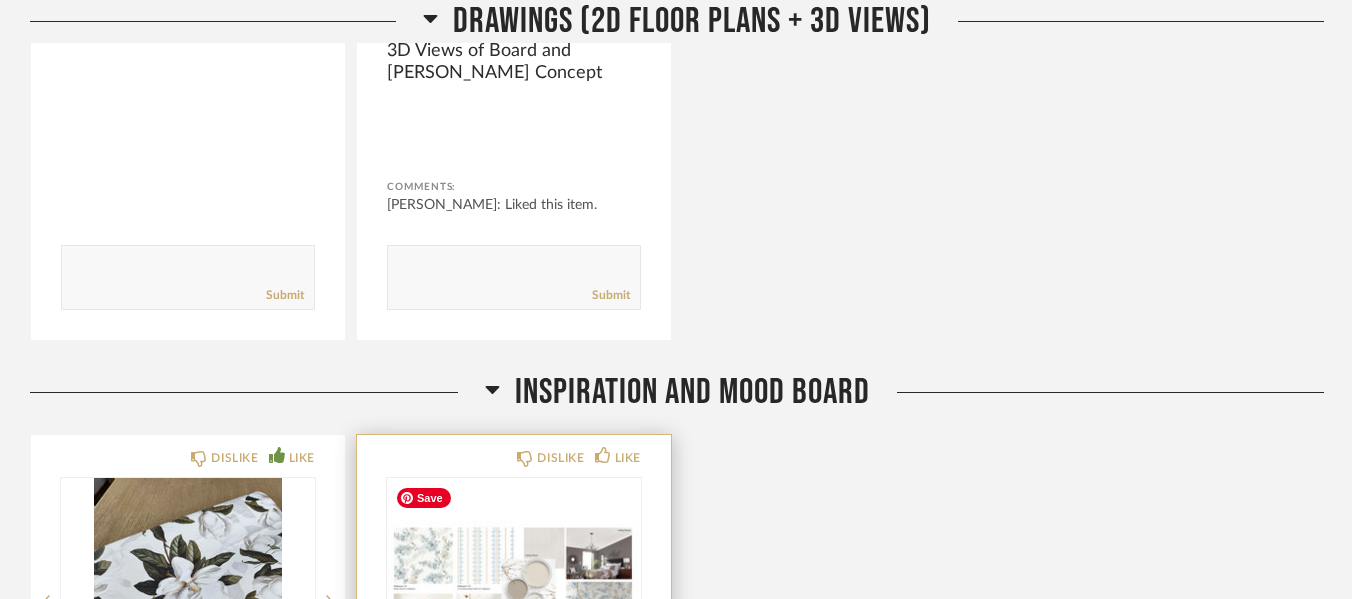 click 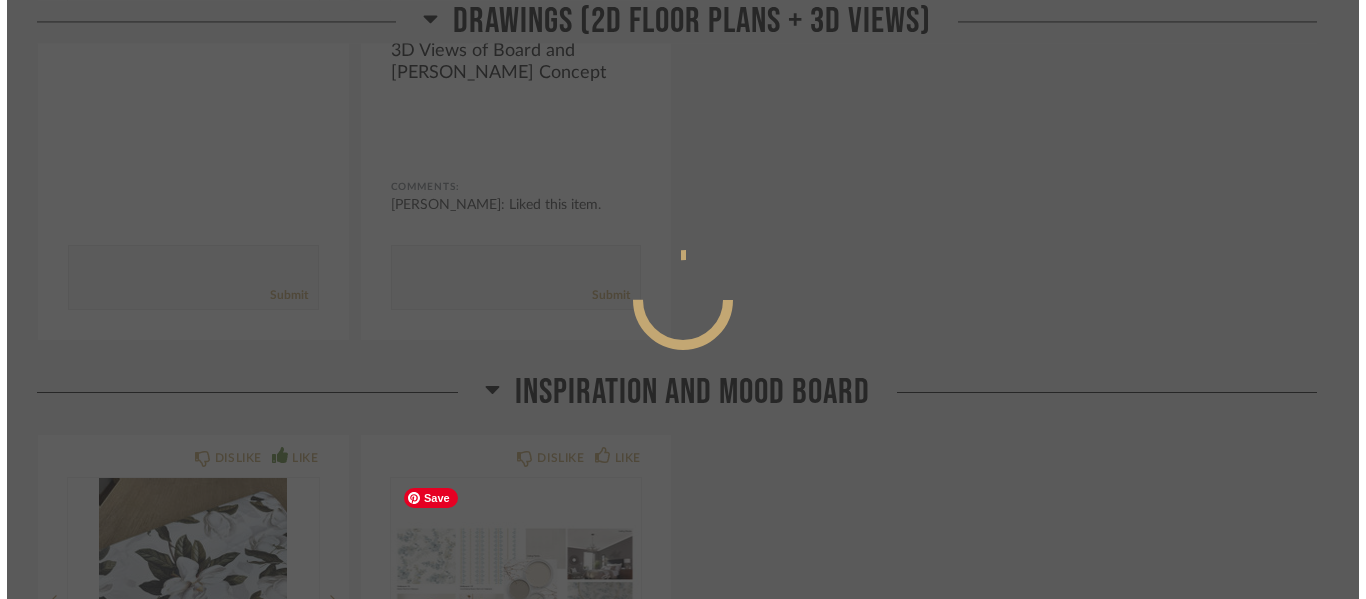 scroll, scrollTop: 0, scrollLeft: 0, axis: both 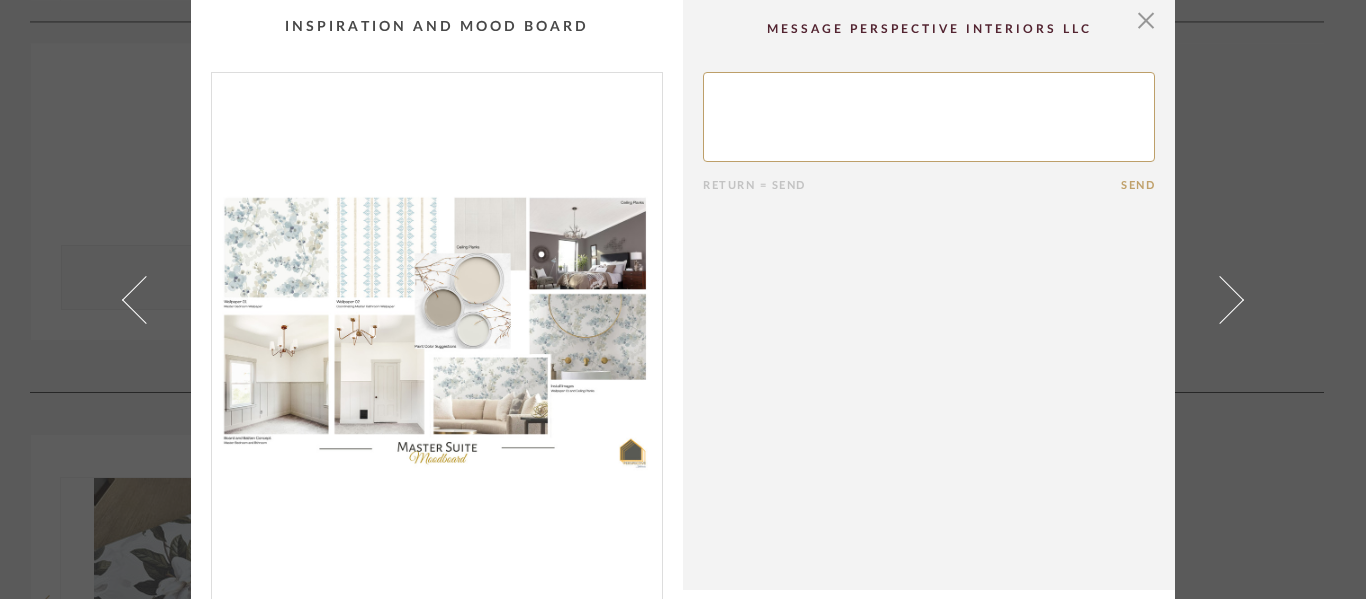 click on "Return = Send  Send" 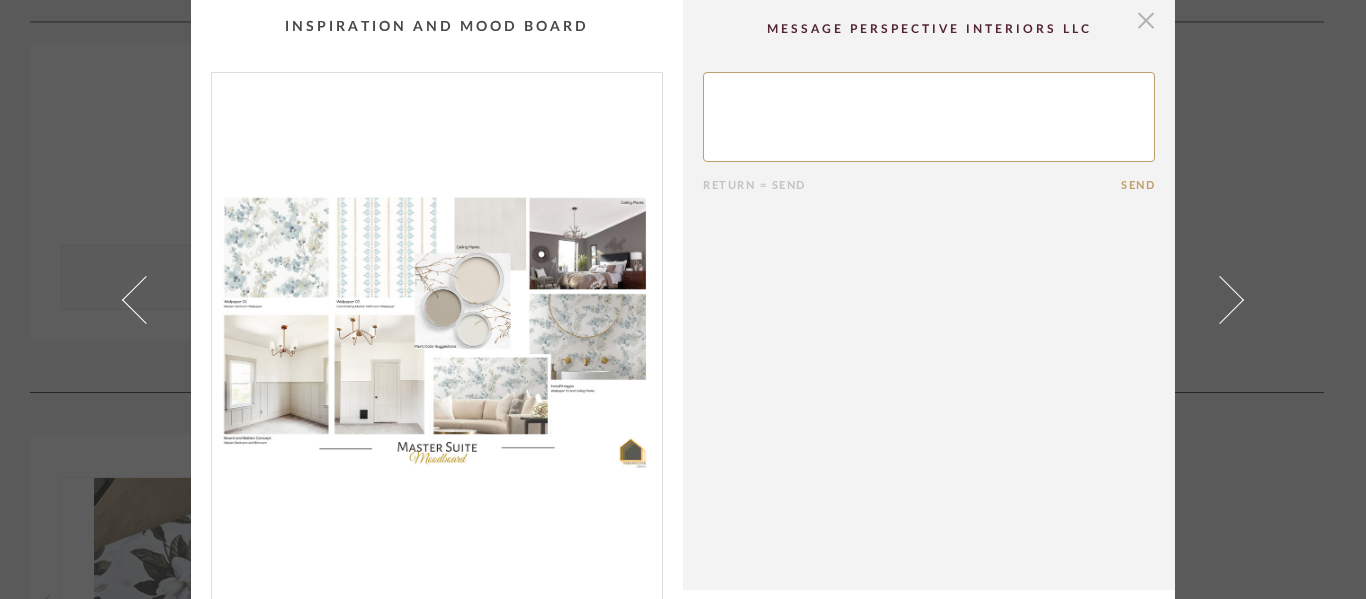click at bounding box center (1146, 20) 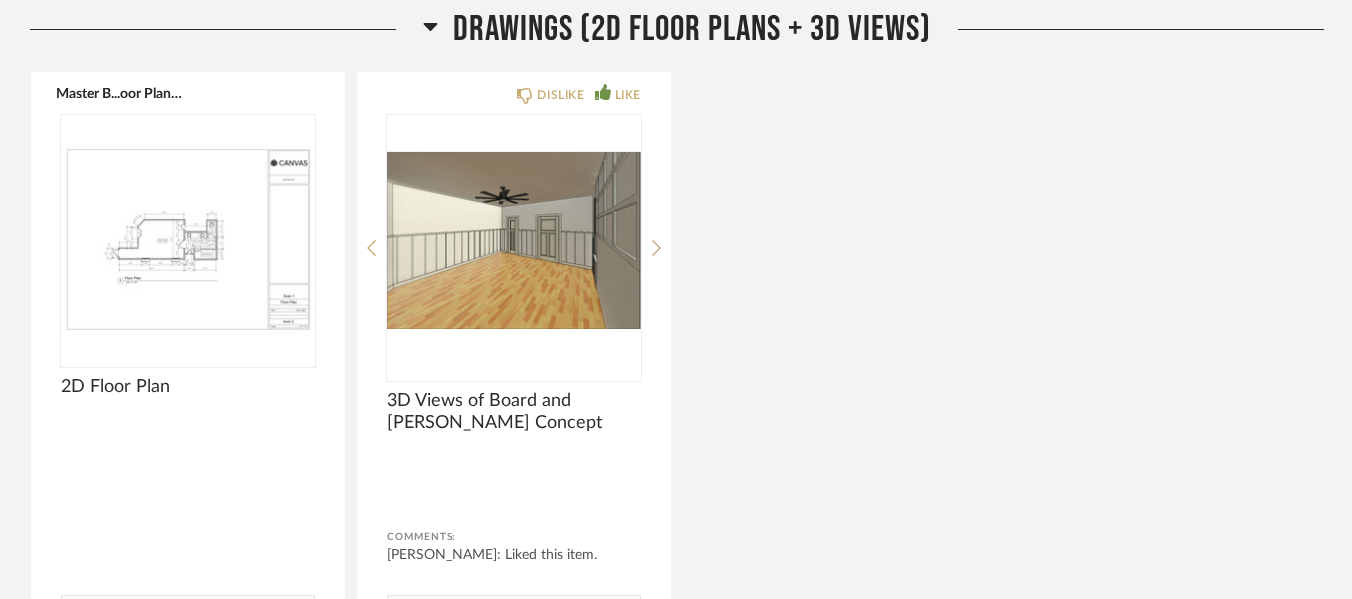 scroll, scrollTop: 2400, scrollLeft: 0, axis: vertical 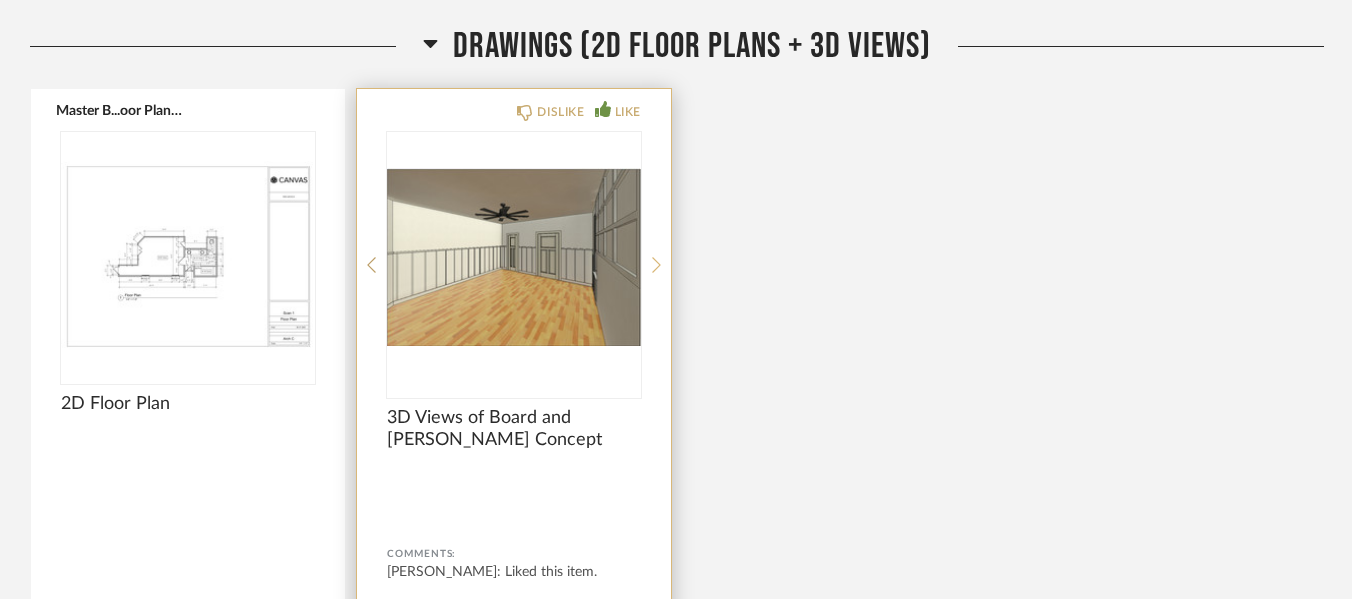 click 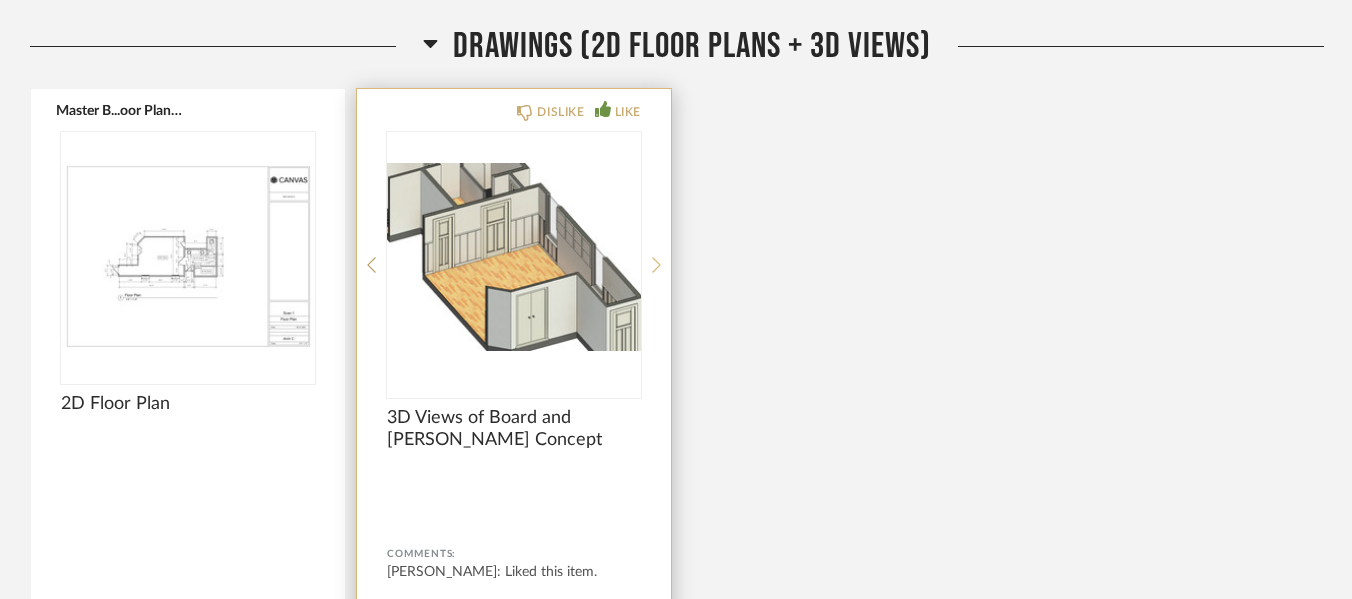 click 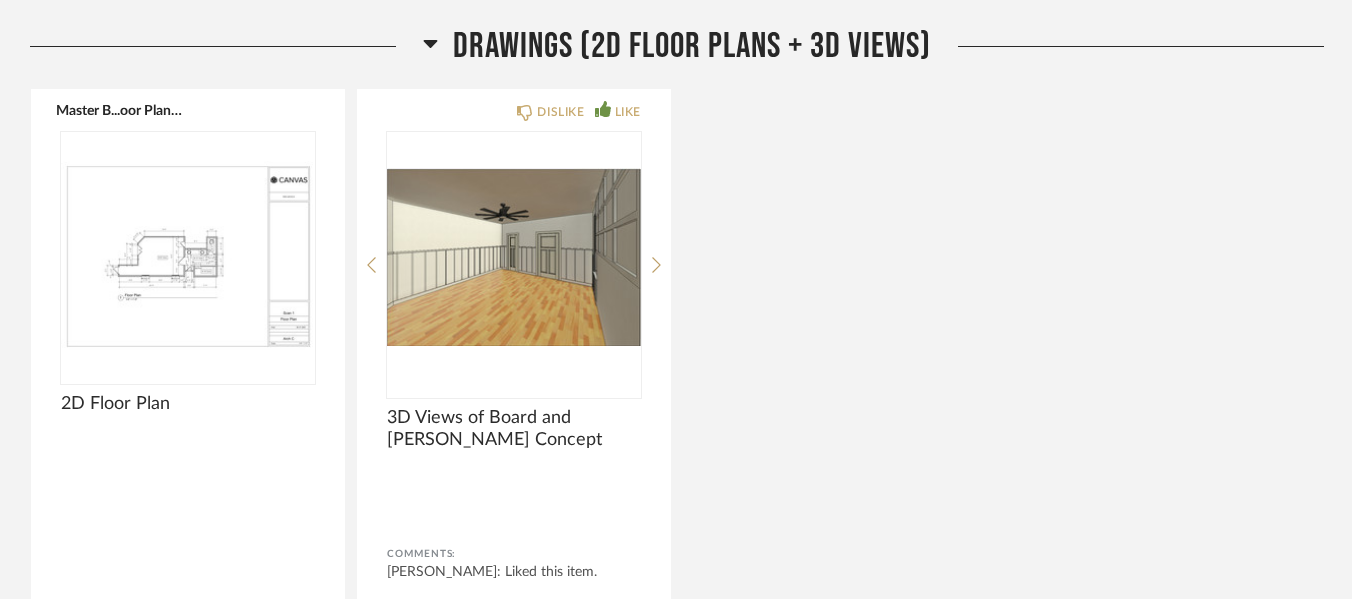 click on "Master B...oor Plan.pdf  2D Floor Plan Comments:       Submit  DISLIKE LIKE 3D Views of Board and [PERSON_NAME] Concept Comments: [PERSON_NAME]: Liked this item.       Submit" 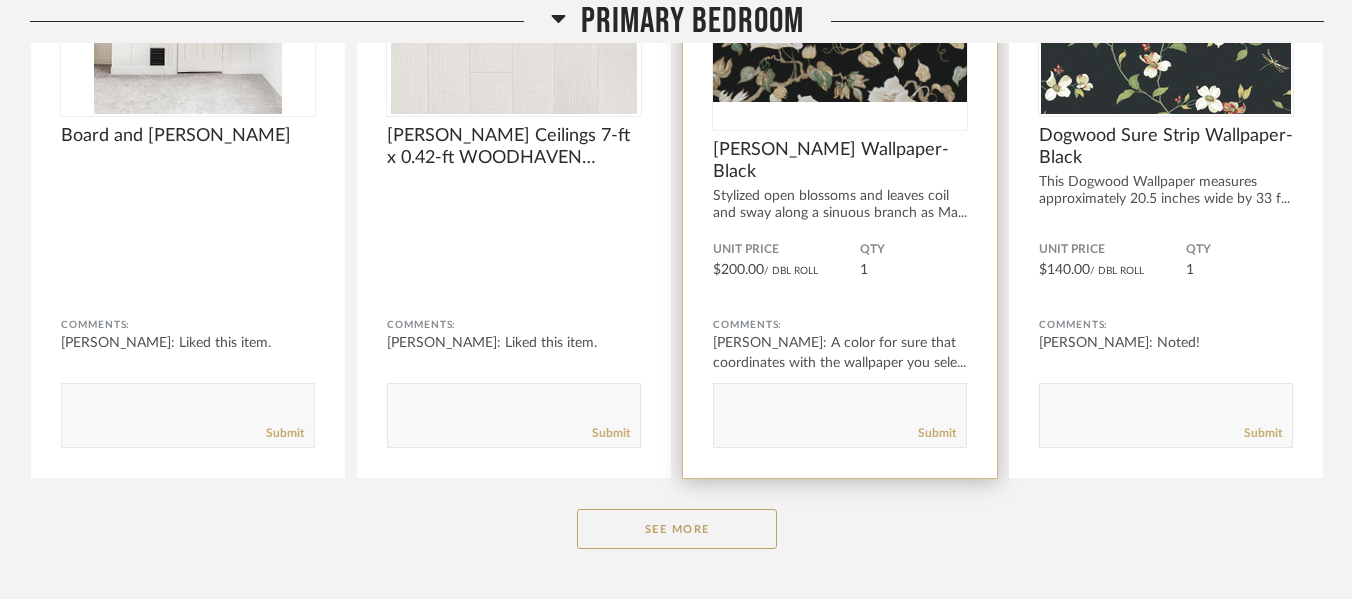 scroll, scrollTop: 4134, scrollLeft: 0, axis: vertical 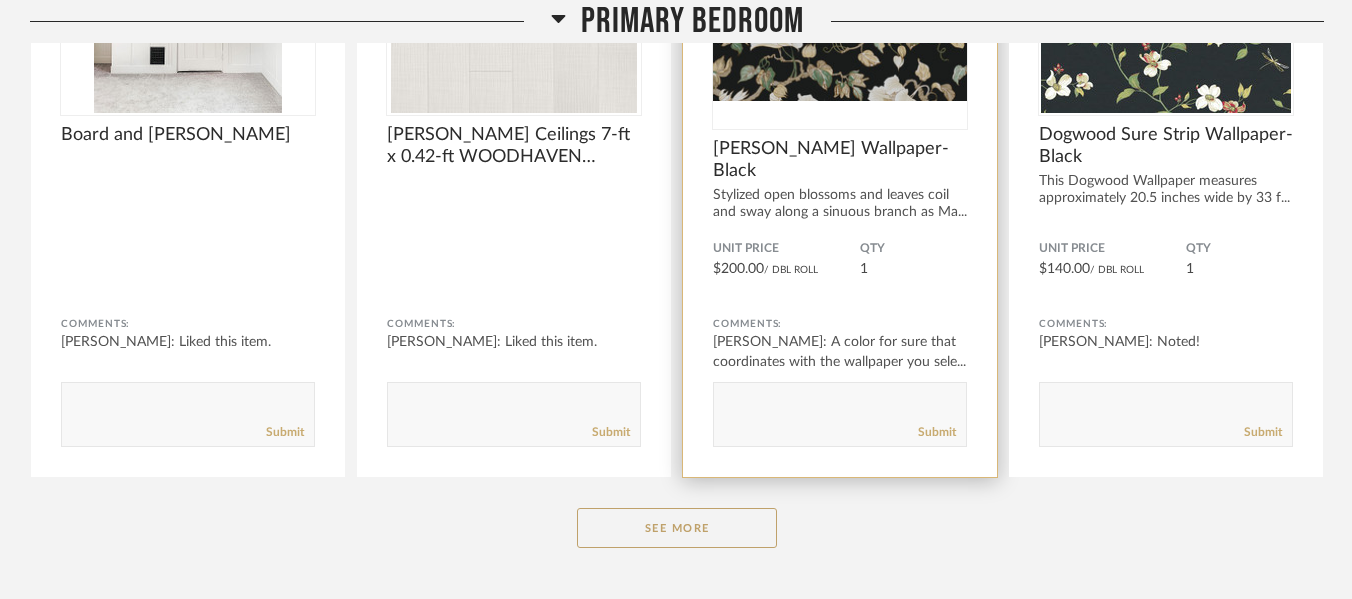click at bounding box center [840, -12] 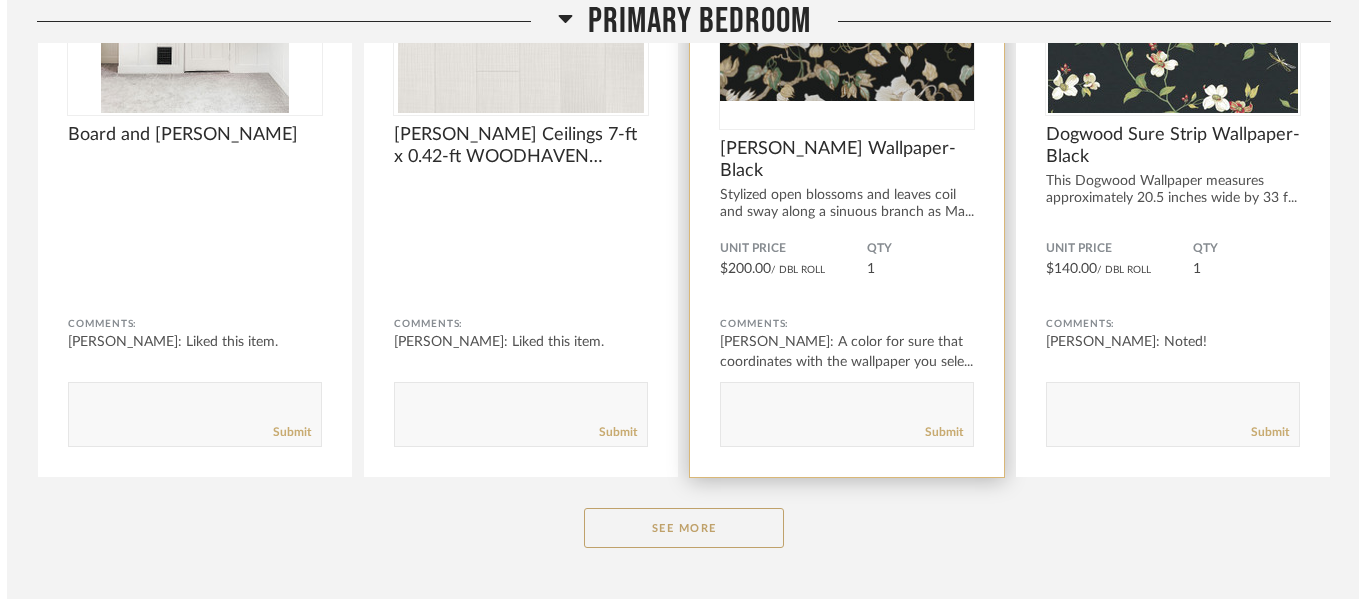 scroll, scrollTop: 0, scrollLeft: 0, axis: both 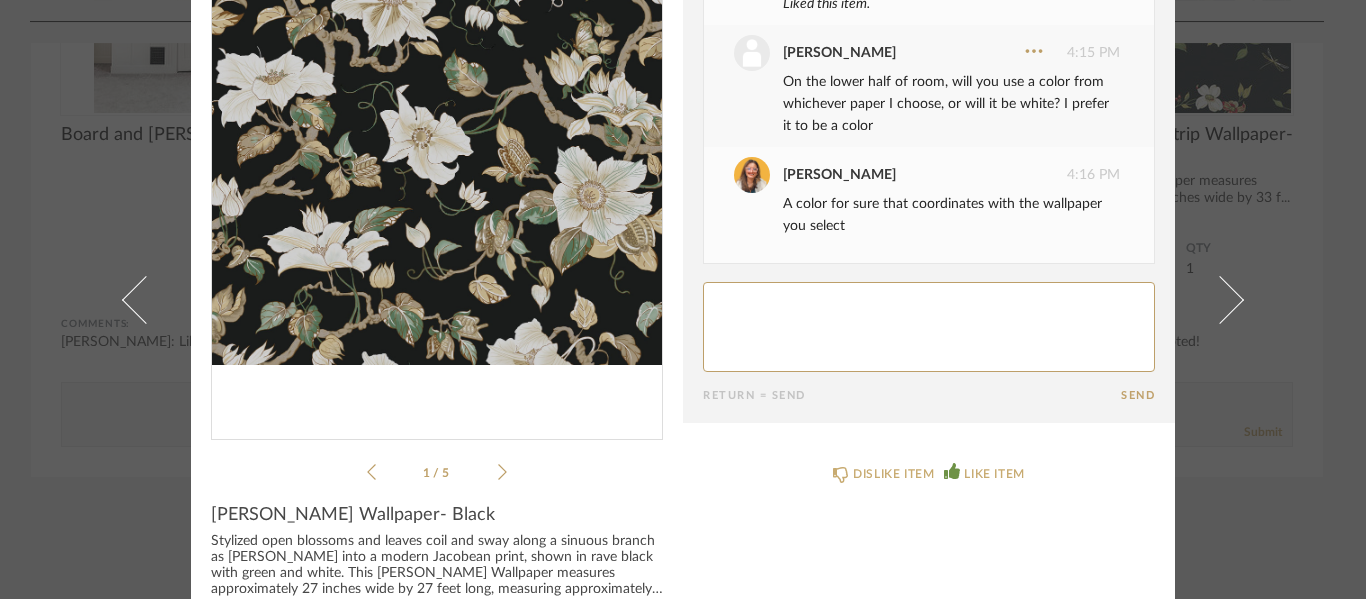 click 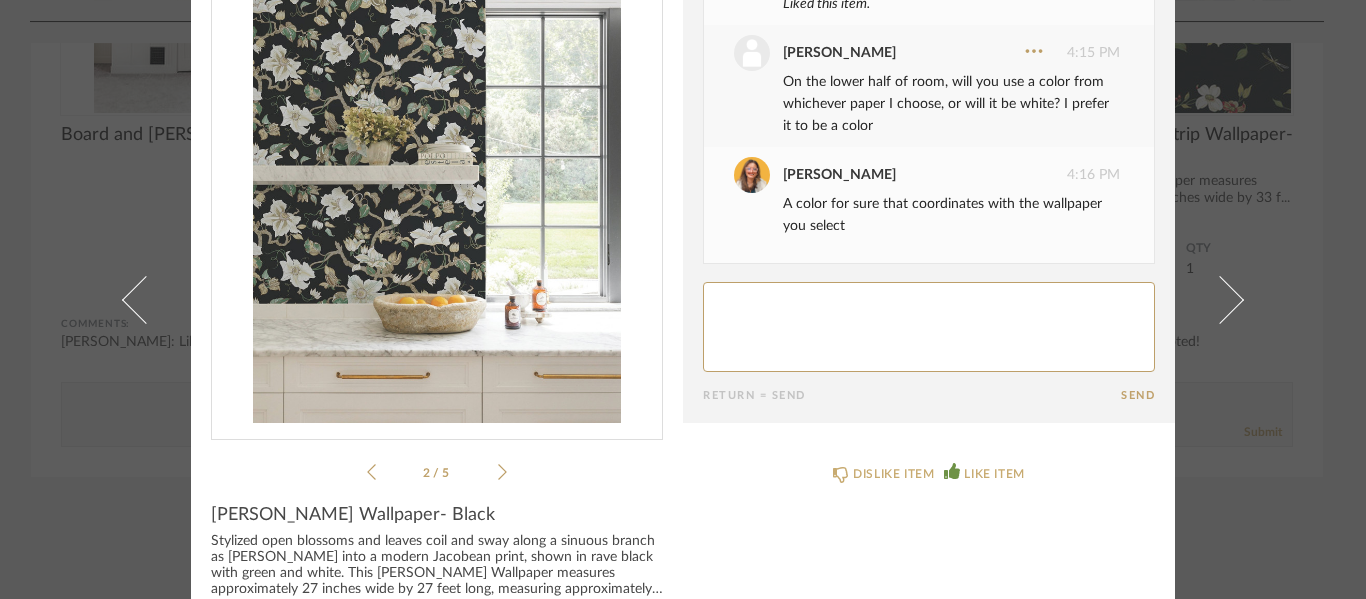 click 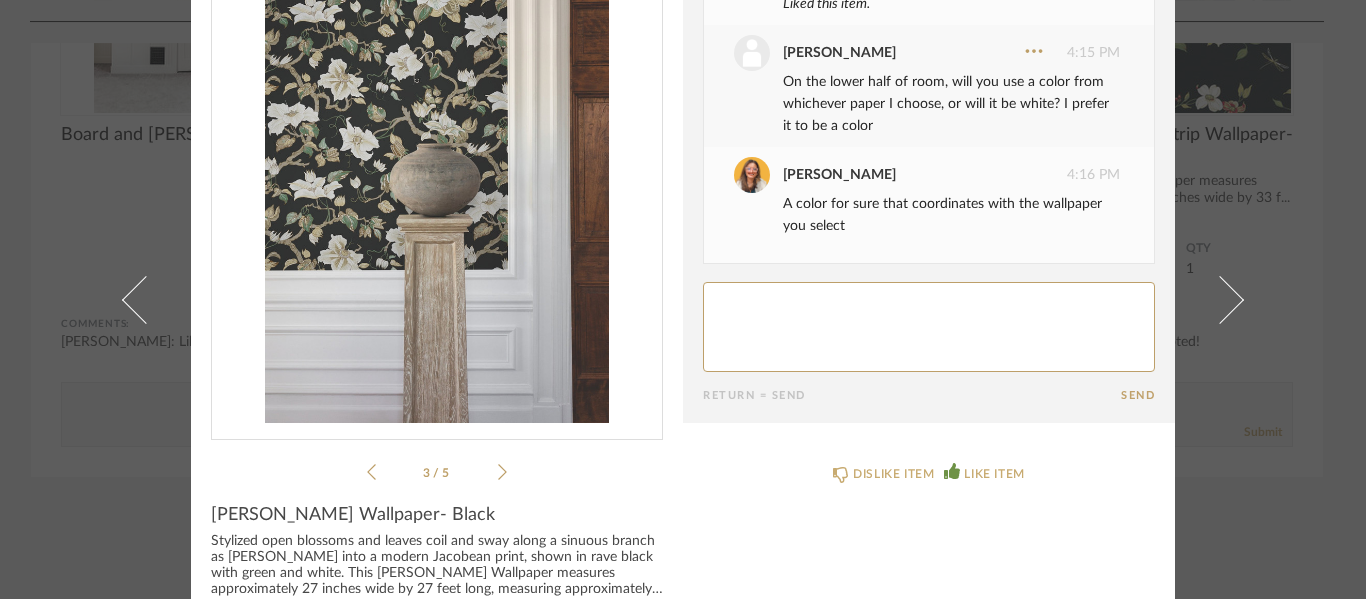 click 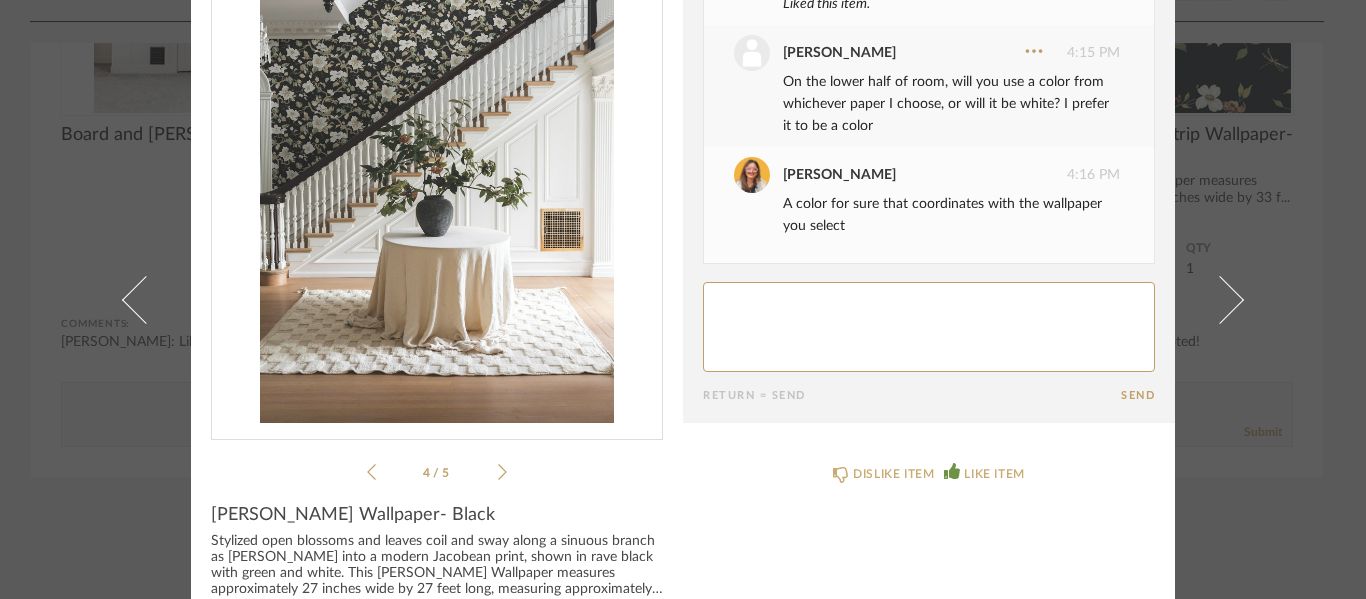 click 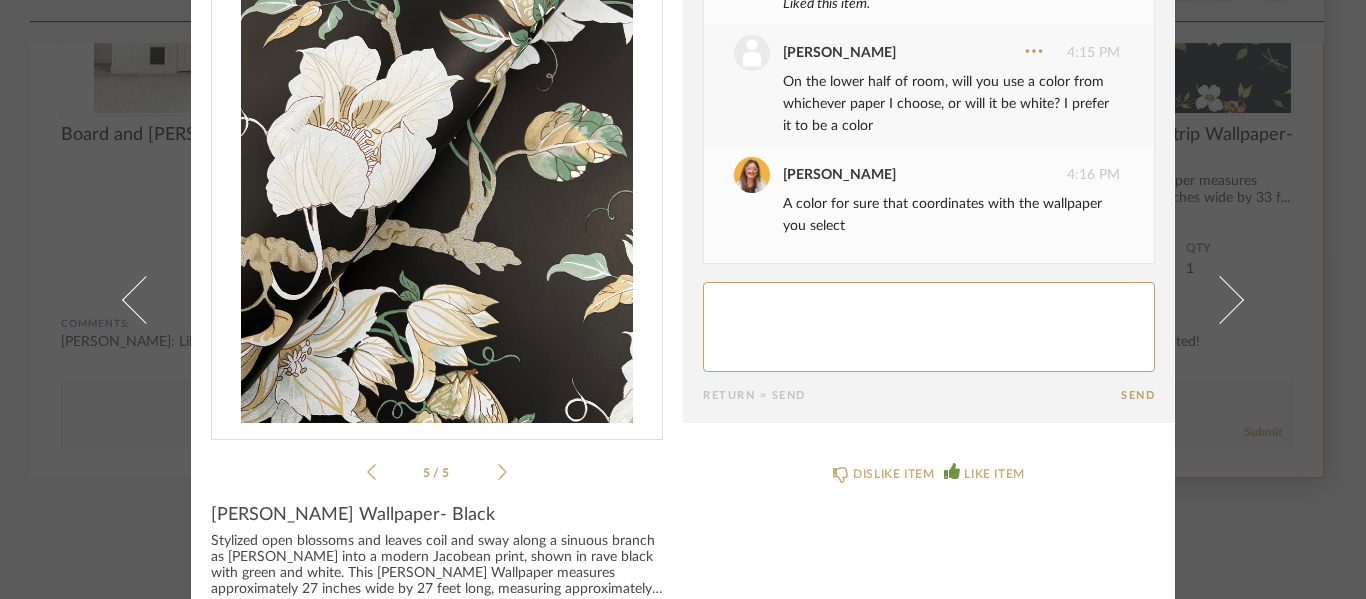 drag, startPoint x: 1254, startPoint y: 386, endPoint x: 1263, endPoint y: 368, distance: 20.12461 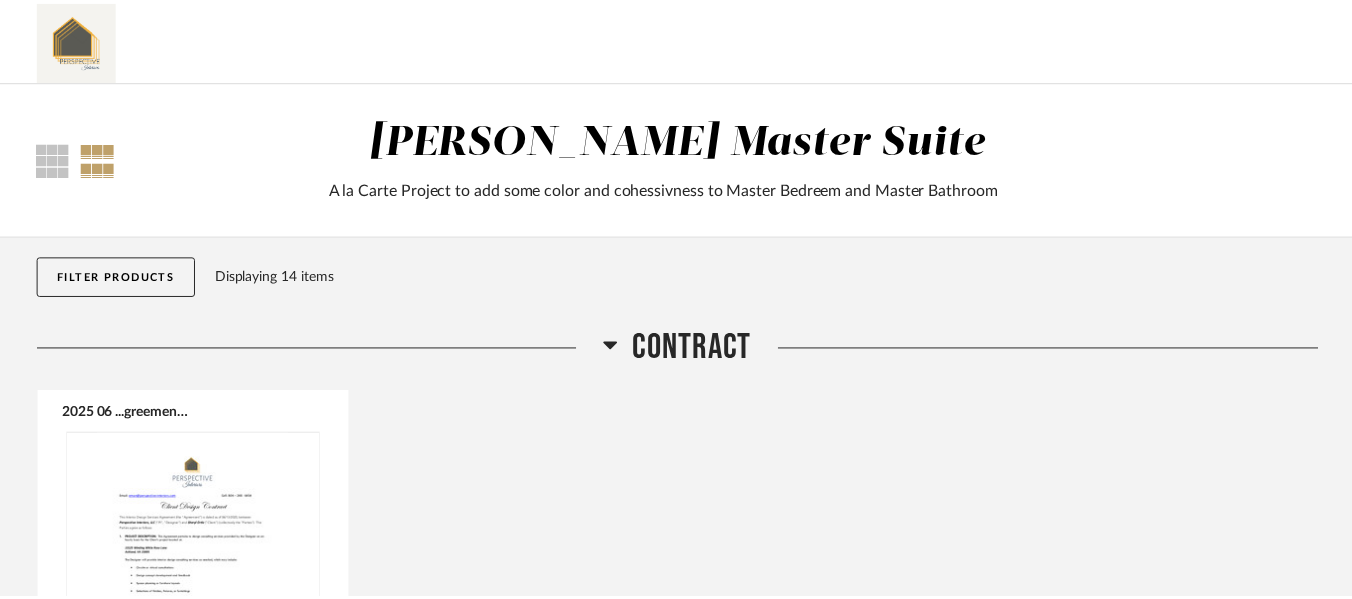 scroll, scrollTop: 4134, scrollLeft: 0, axis: vertical 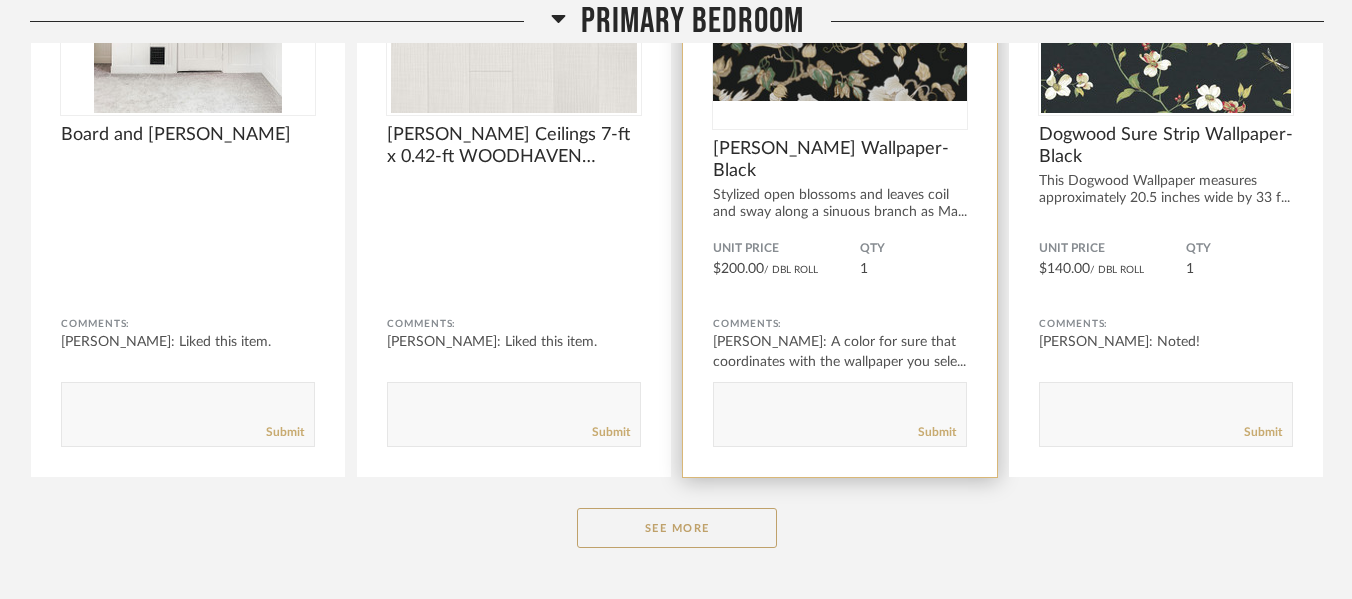 click at bounding box center [840, -12] 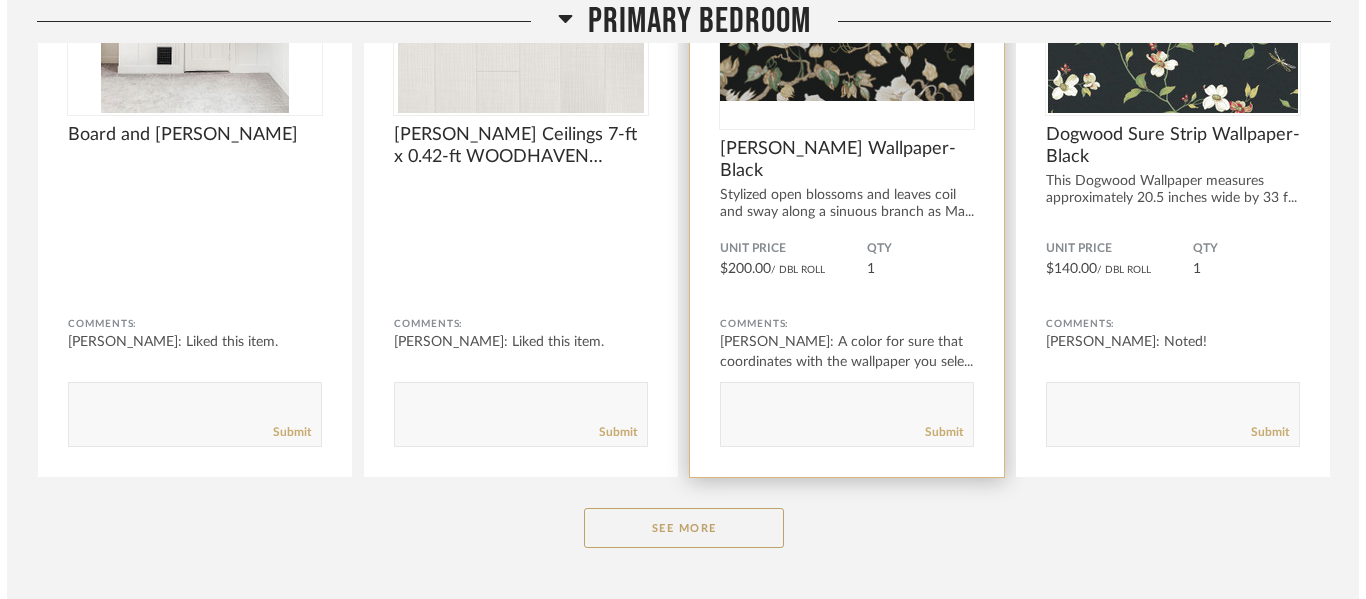 scroll, scrollTop: 0, scrollLeft: 0, axis: both 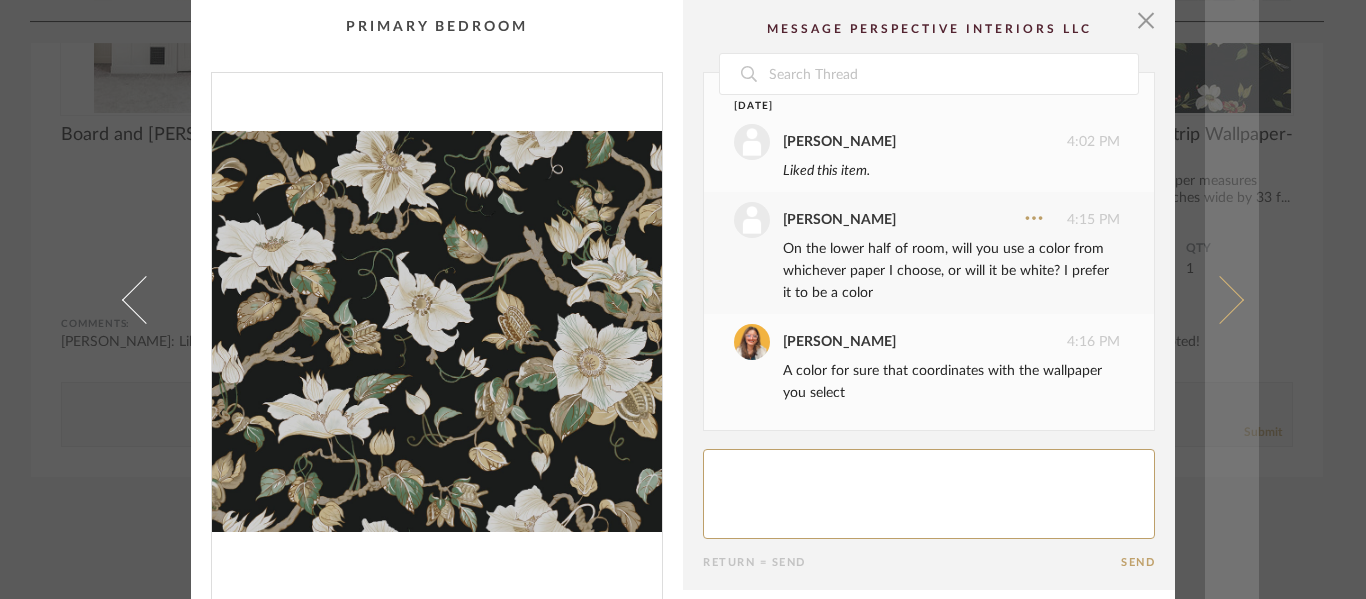 click at bounding box center (1220, 299) 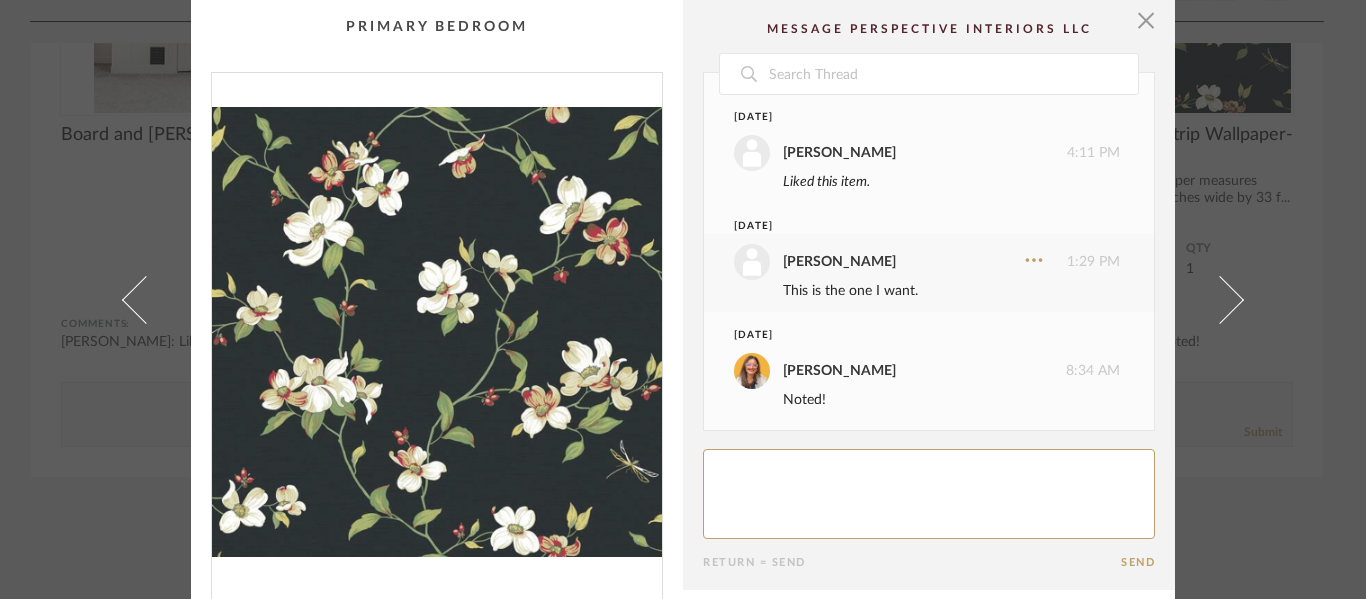 scroll, scrollTop: 7, scrollLeft: 0, axis: vertical 